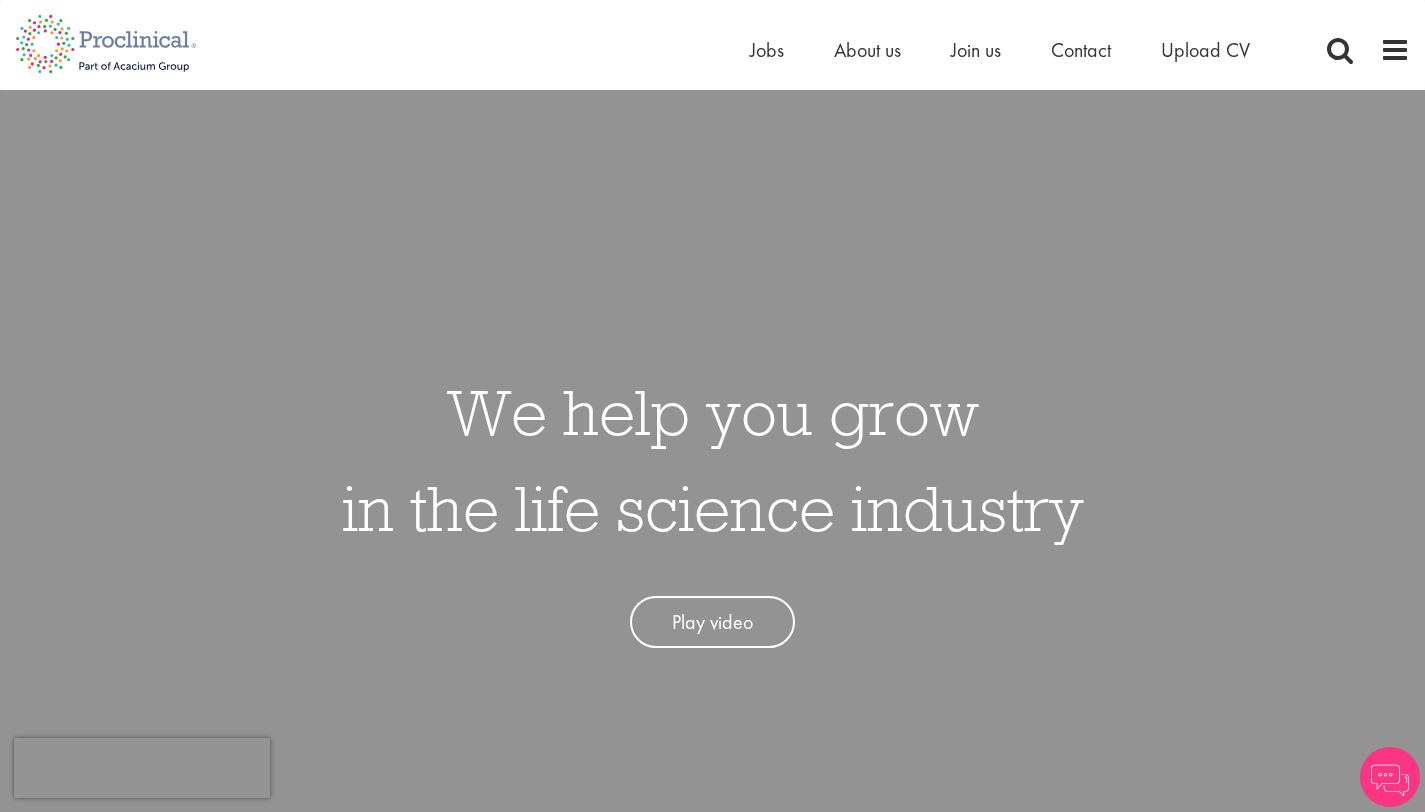 scroll, scrollTop: 0, scrollLeft: 0, axis: both 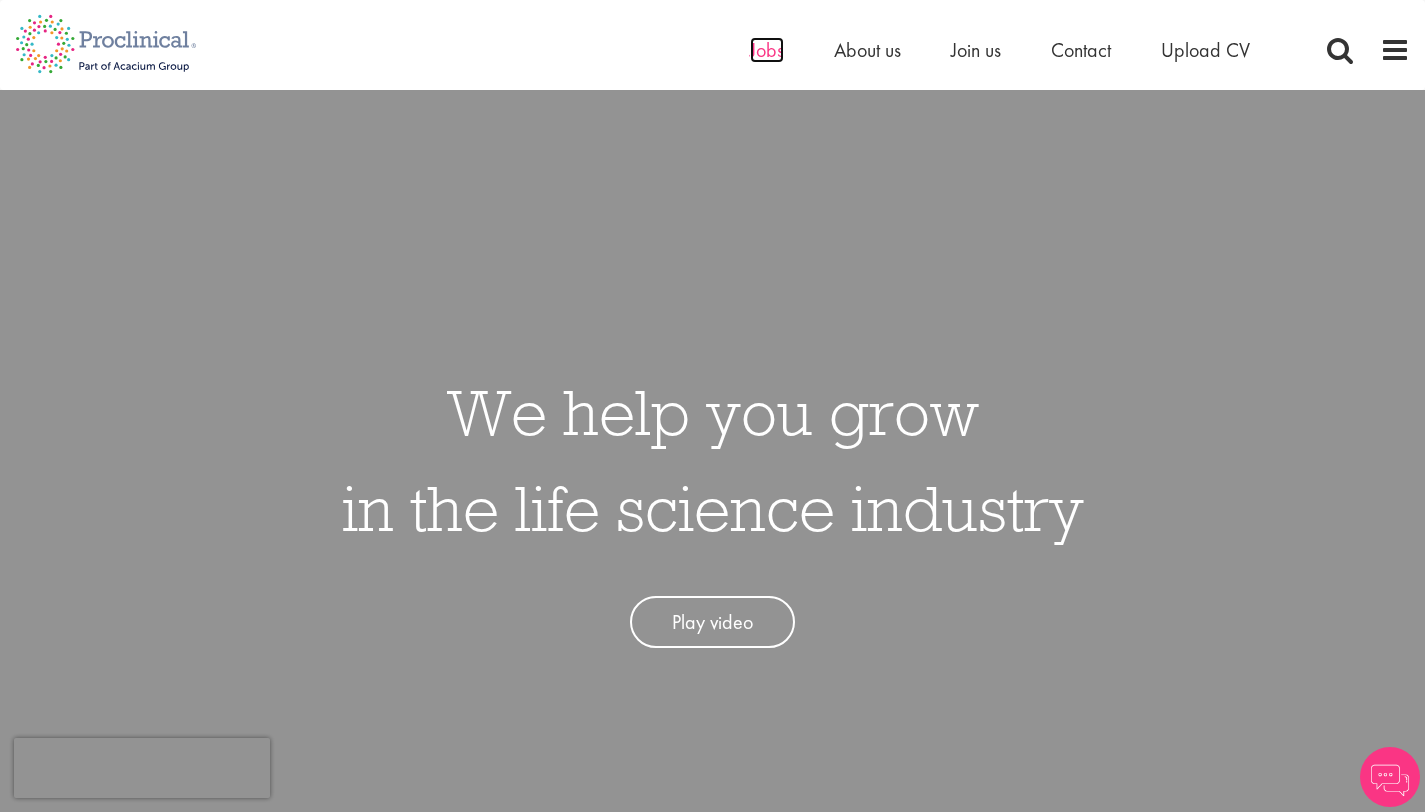 click on "Jobs" at bounding box center [767, 50] 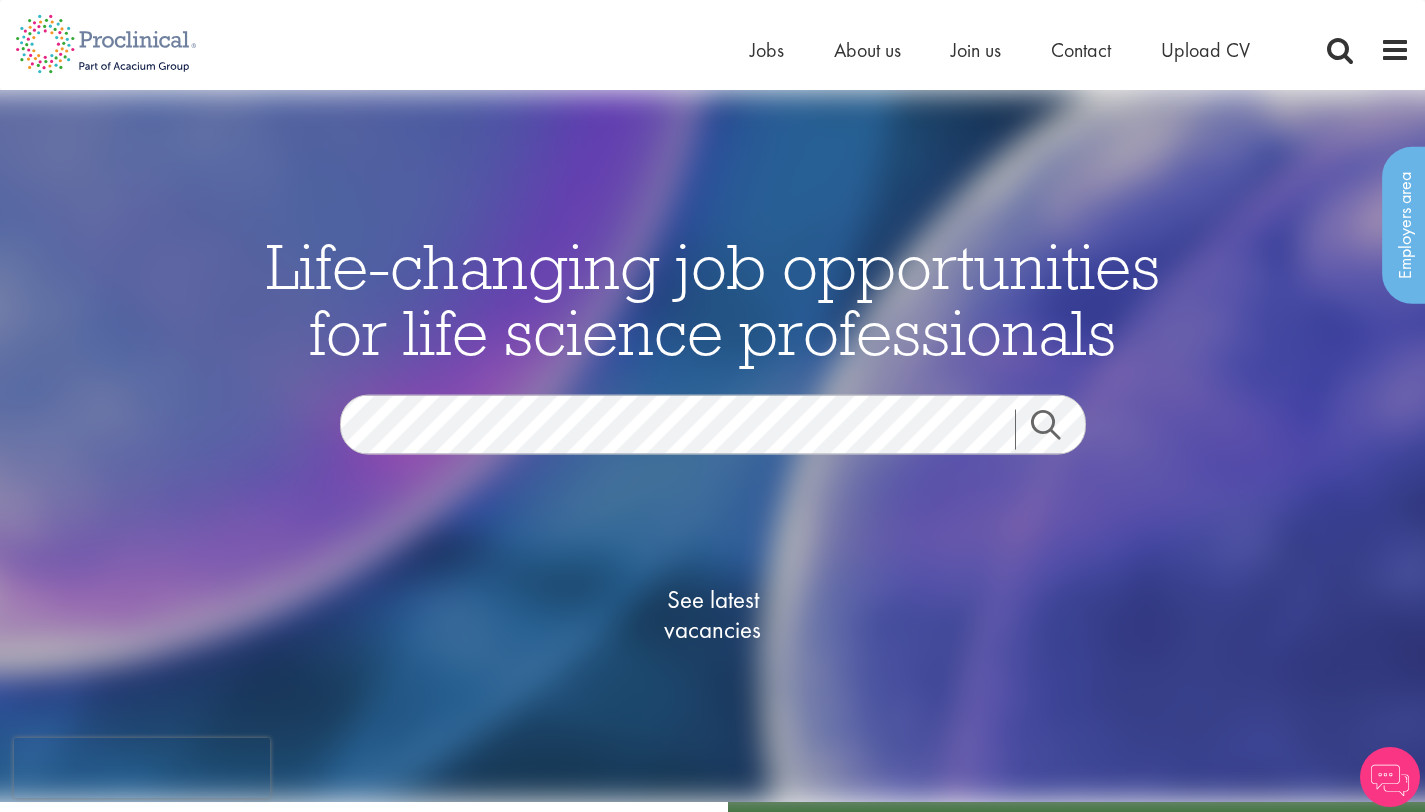 scroll, scrollTop: 0, scrollLeft: 0, axis: both 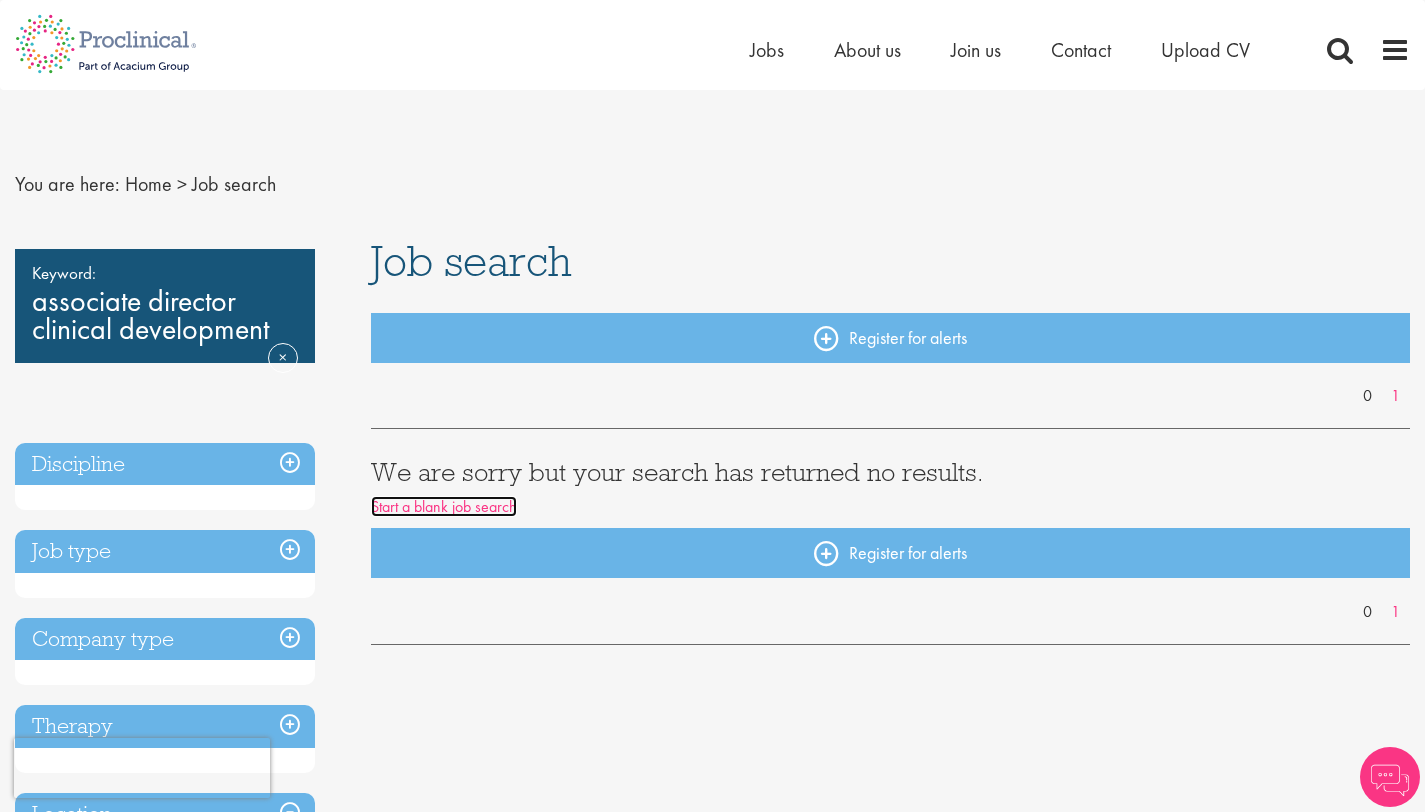 click on "Start a blank job search" at bounding box center (444, 506) 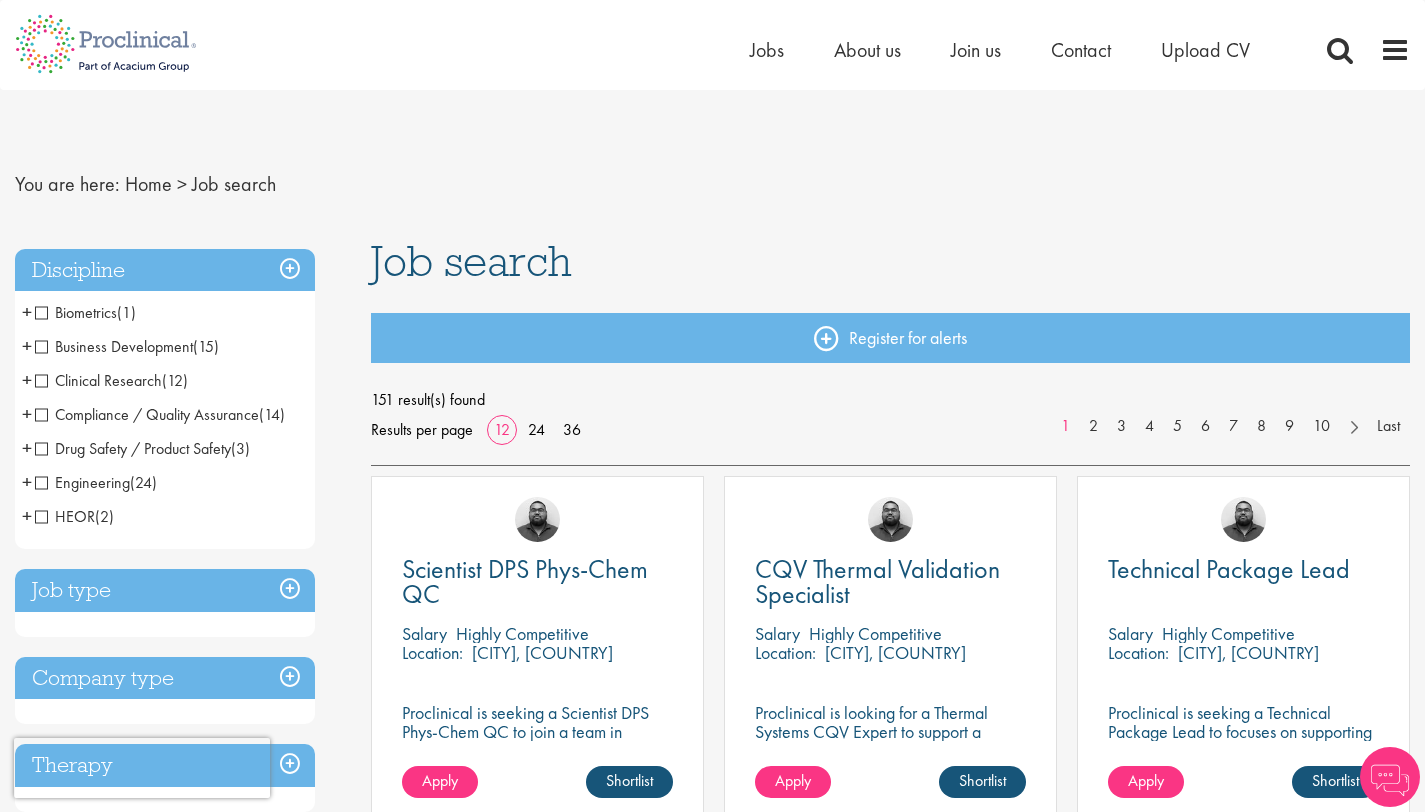 scroll, scrollTop: 0, scrollLeft: 0, axis: both 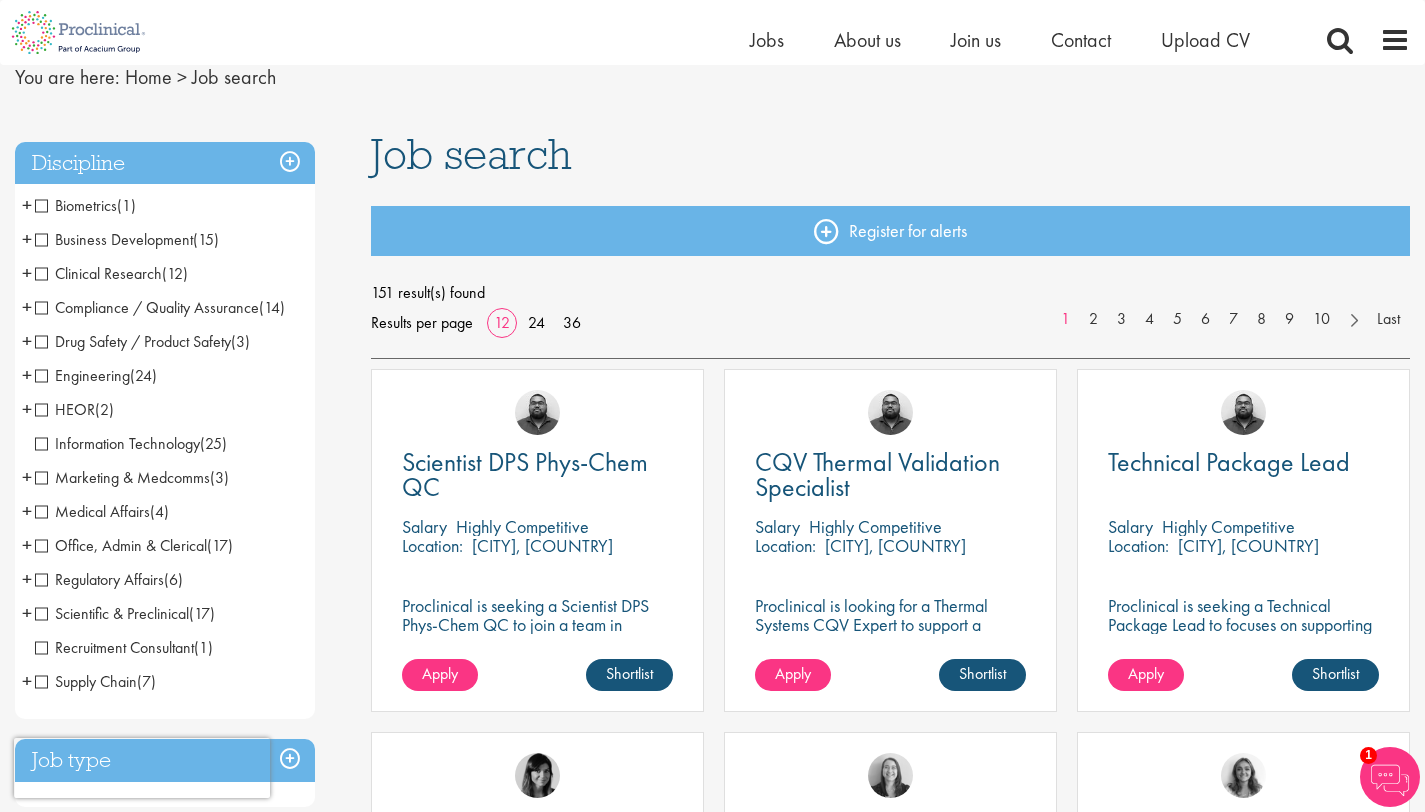 click on "Clinical Research" at bounding box center [98, 273] 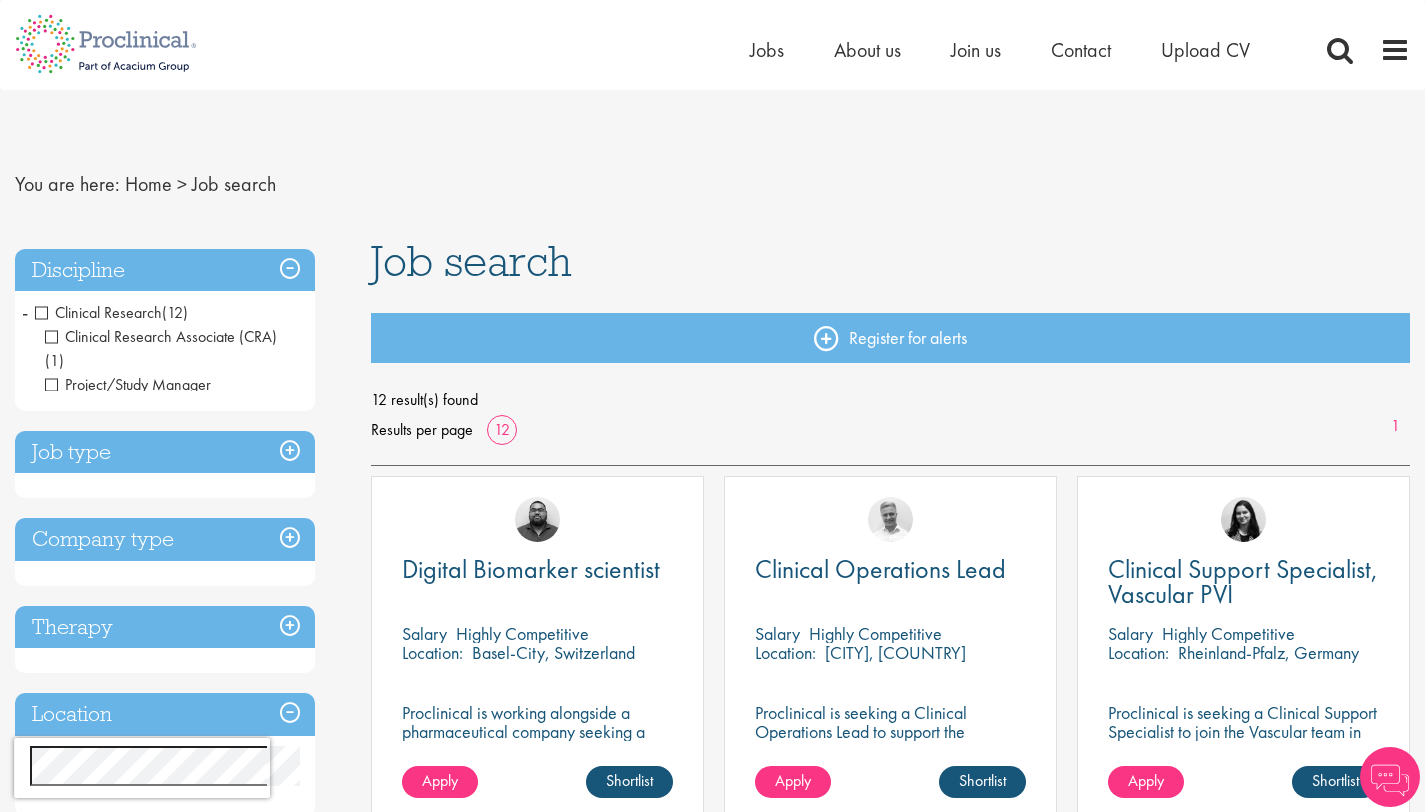 scroll, scrollTop: 0, scrollLeft: 0, axis: both 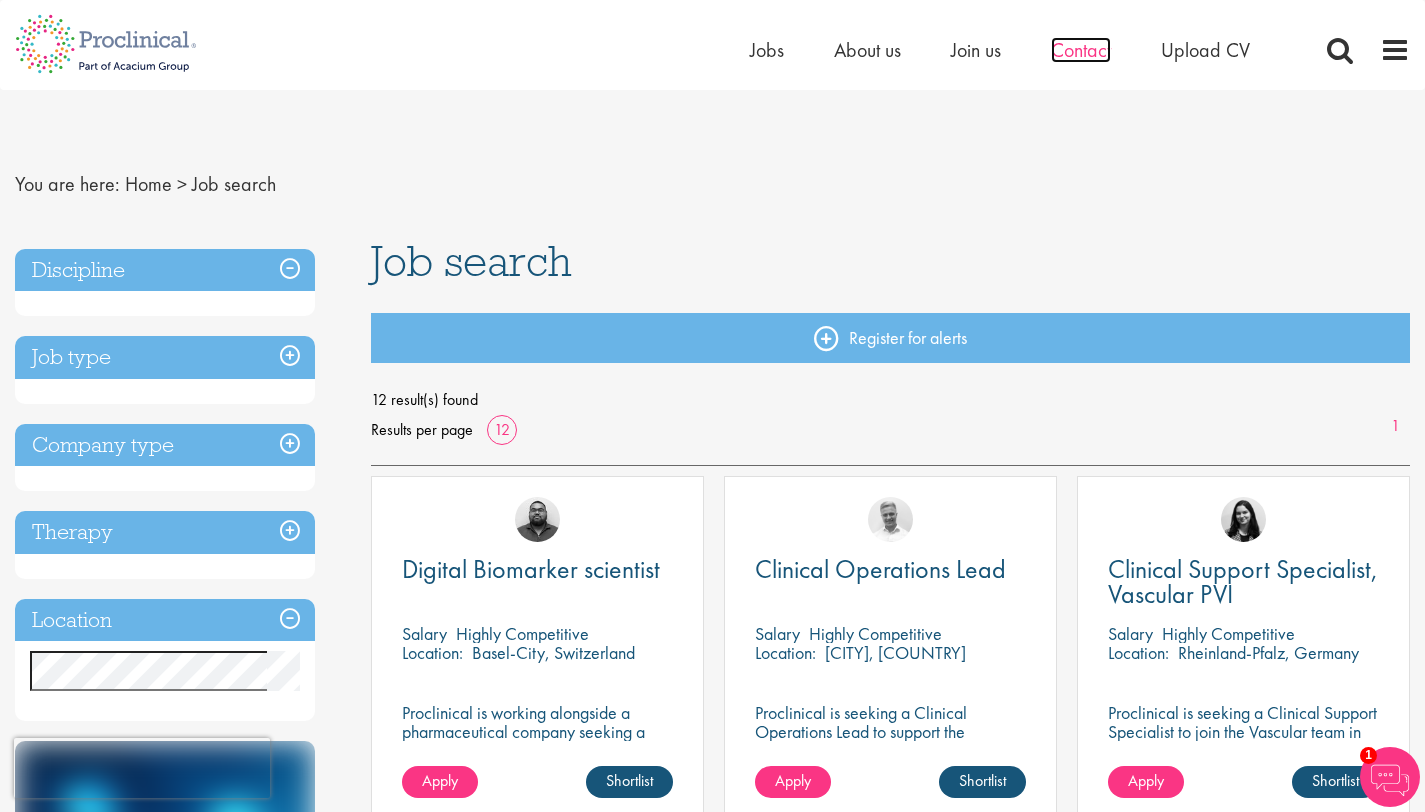click on "Contact" at bounding box center [1081, 50] 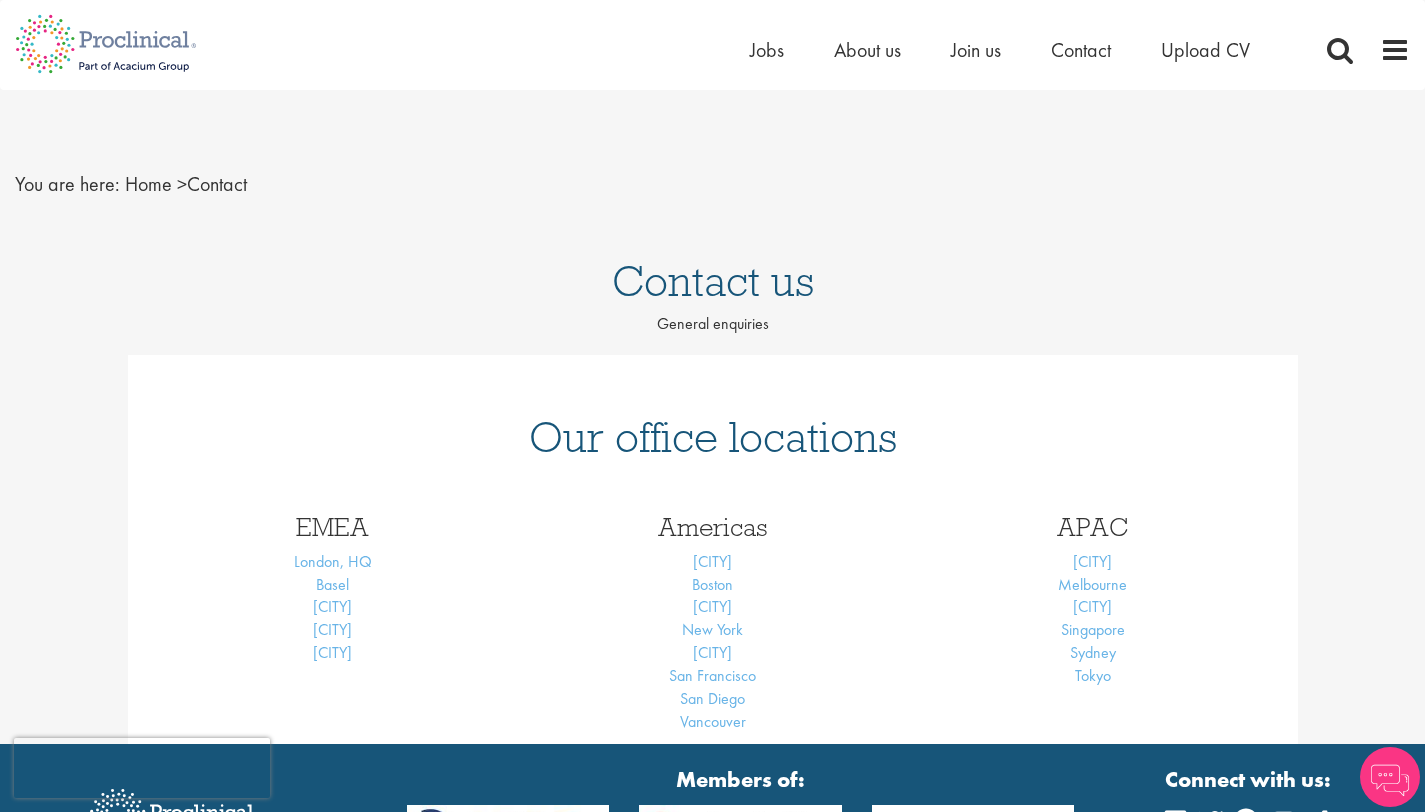 scroll, scrollTop: 0, scrollLeft: 0, axis: both 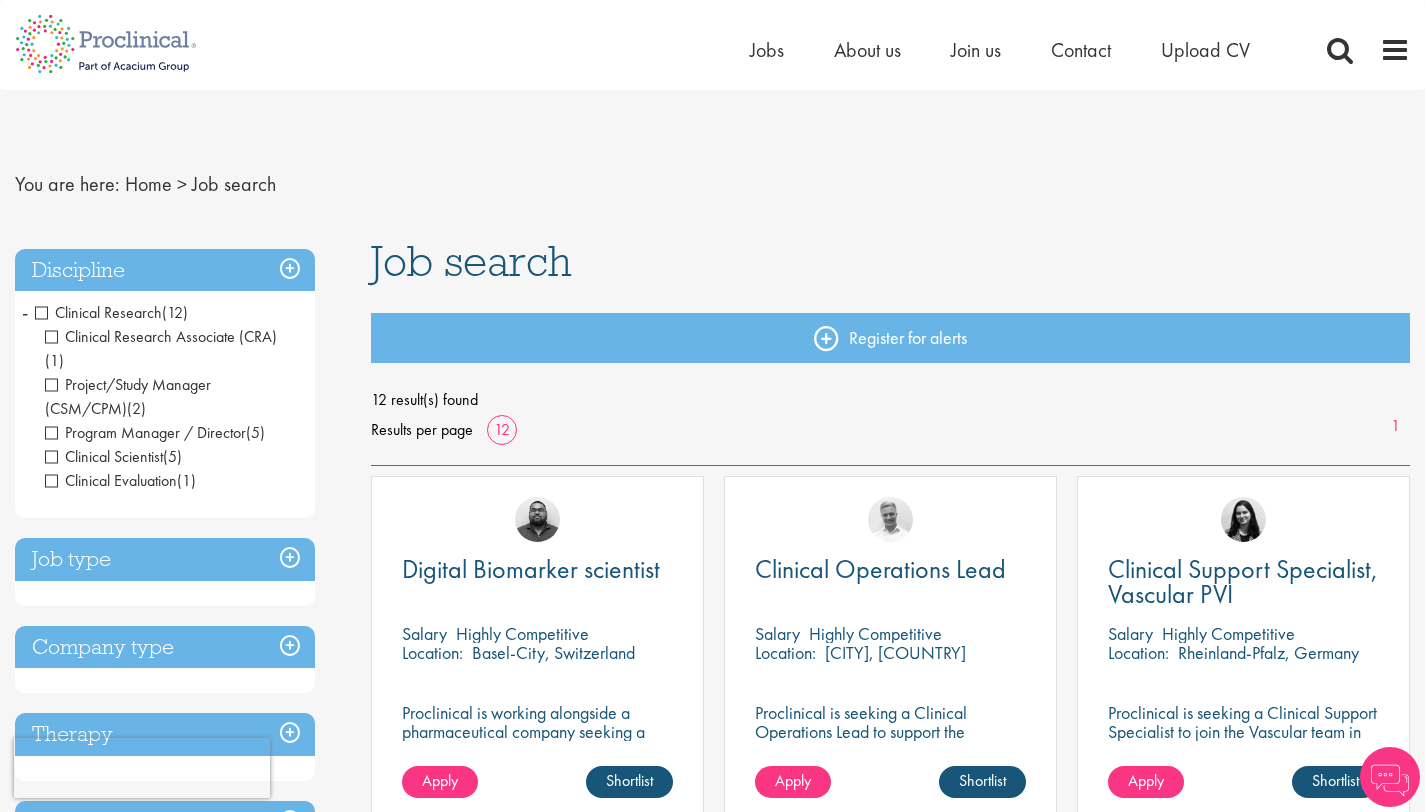 click on "Clinical Research" at bounding box center [98, 312] 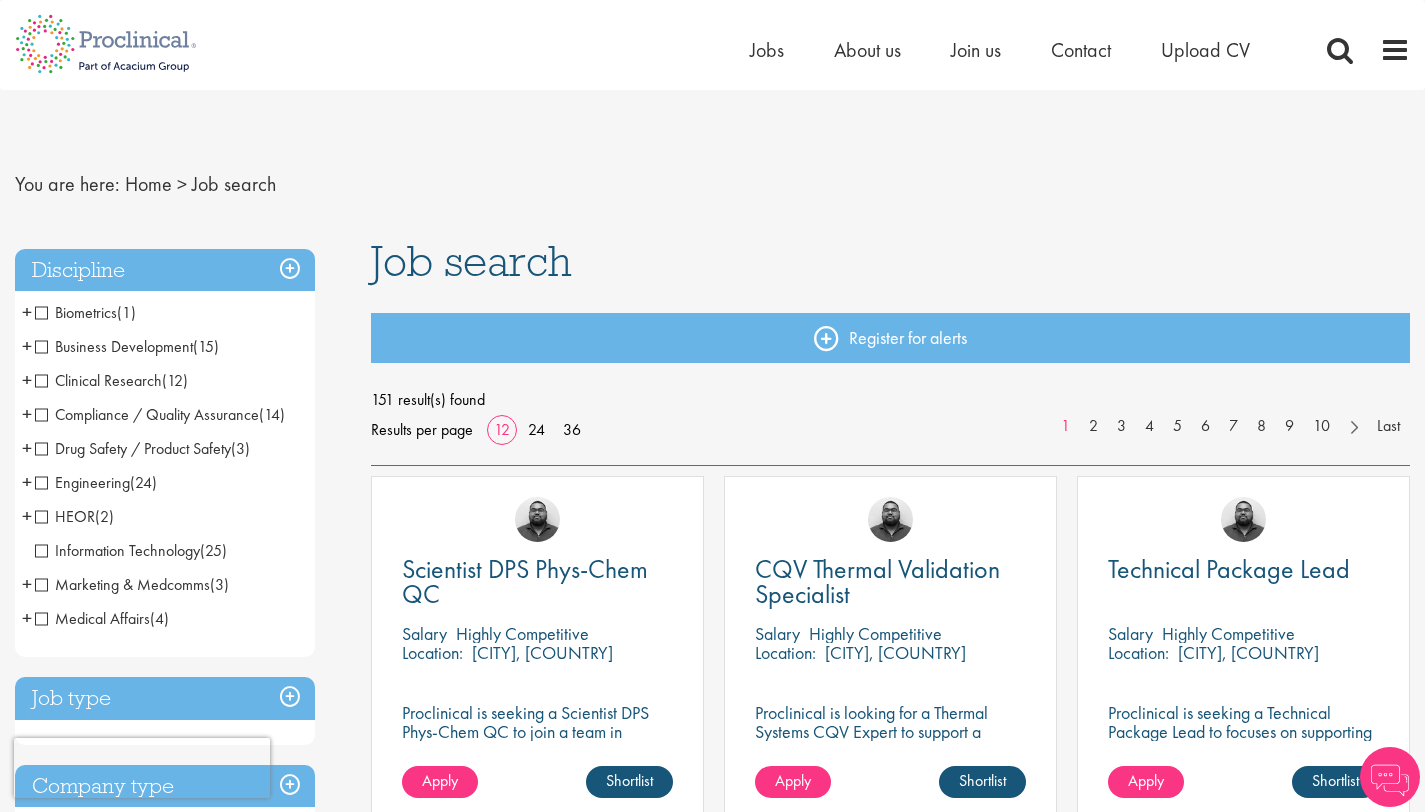 scroll, scrollTop: 0, scrollLeft: 0, axis: both 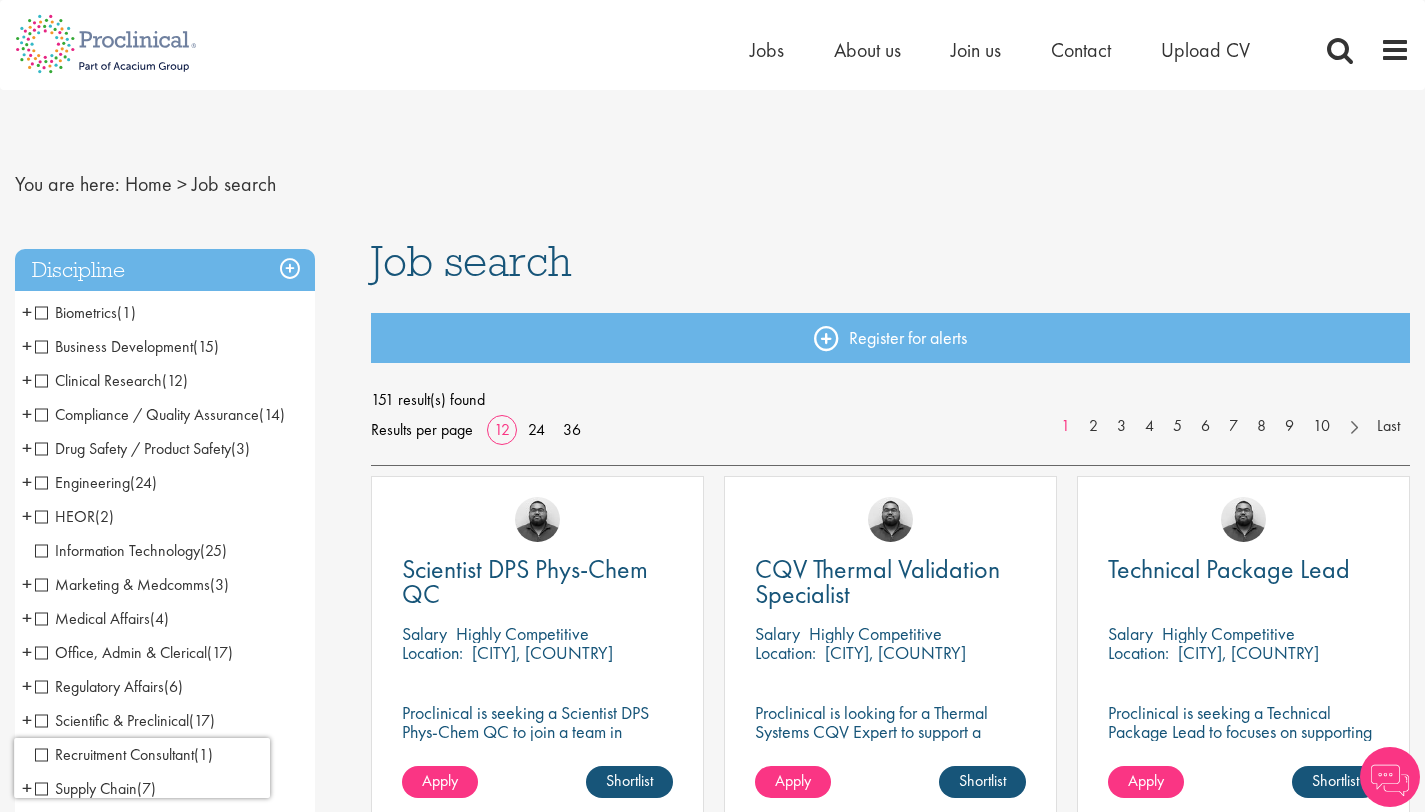 drag, startPoint x: 1439, startPoint y: 97, endPoint x: 1397, endPoint y: 124, distance: 49.92995 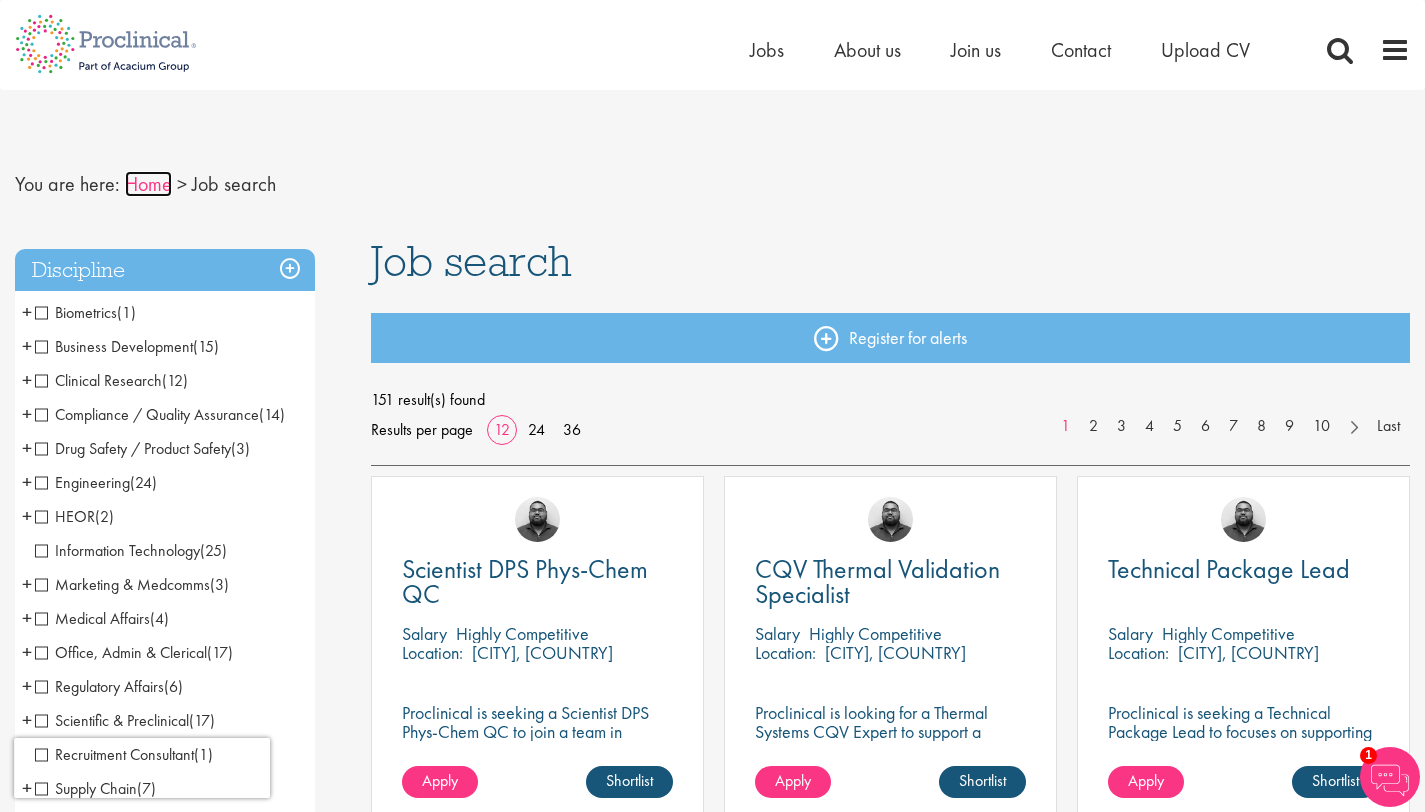 click on "Home" at bounding box center (148, 184) 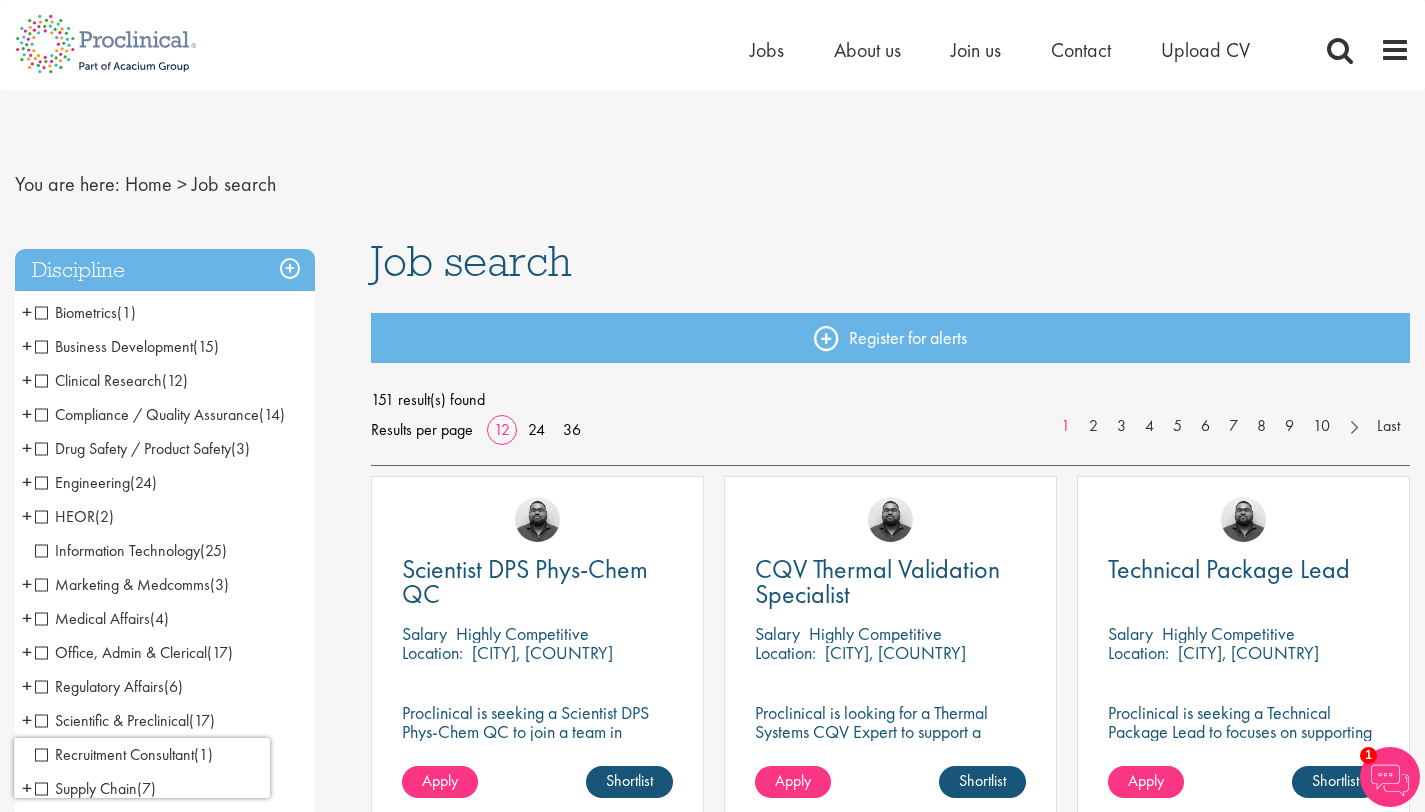 click on "Job search" at bounding box center [234, 184] 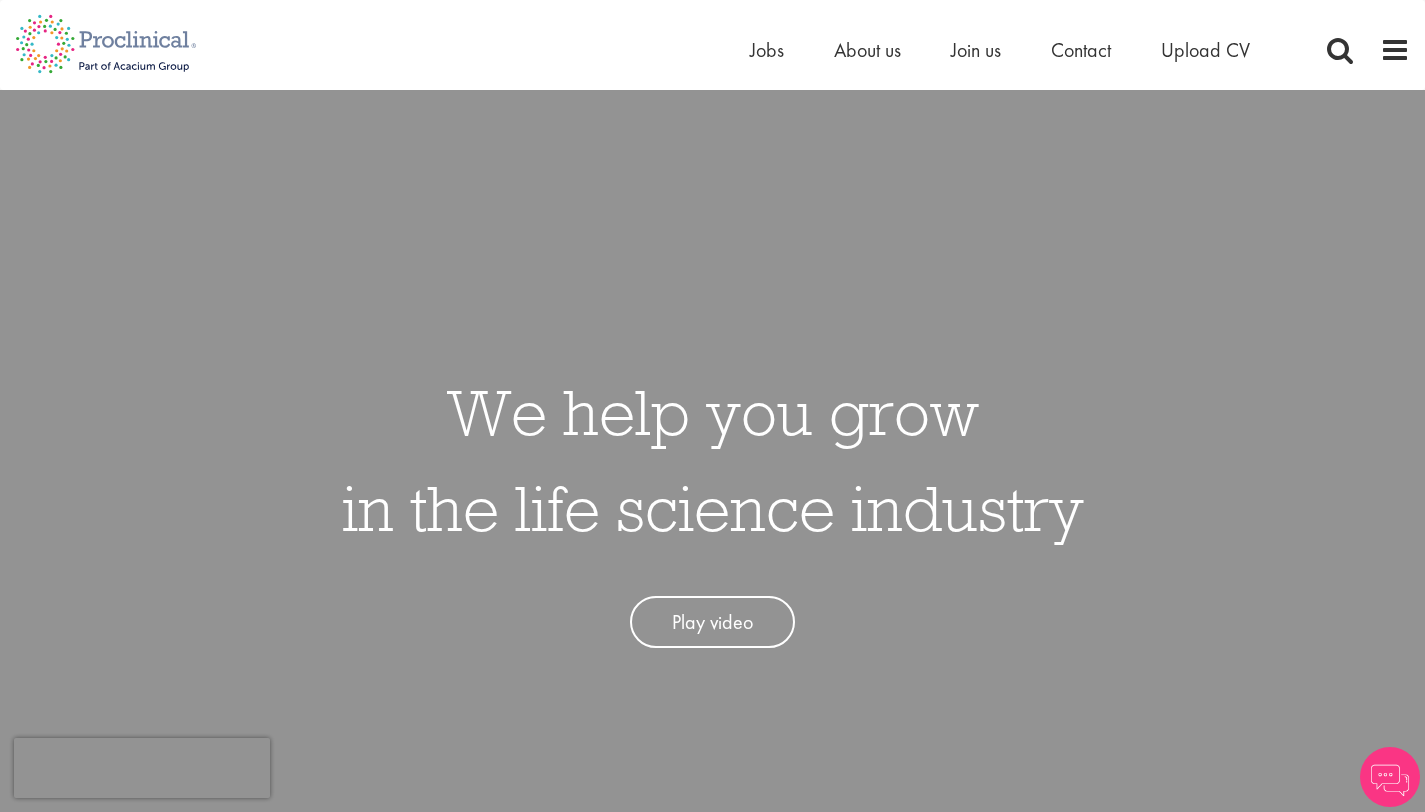 click on "We help you grow  in the life science industry
Play video" at bounding box center (712, 496) 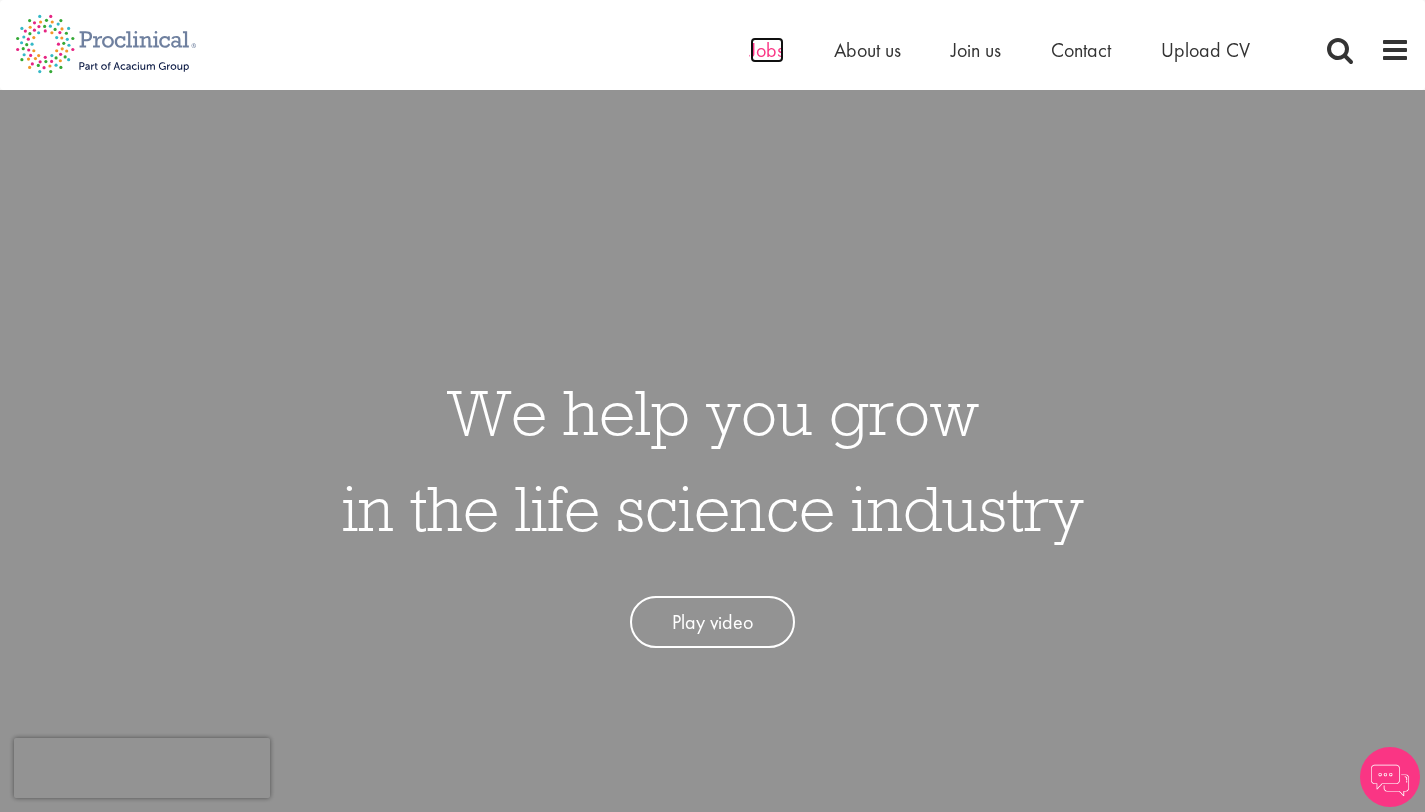 click on "Jobs" at bounding box center [767, 50] 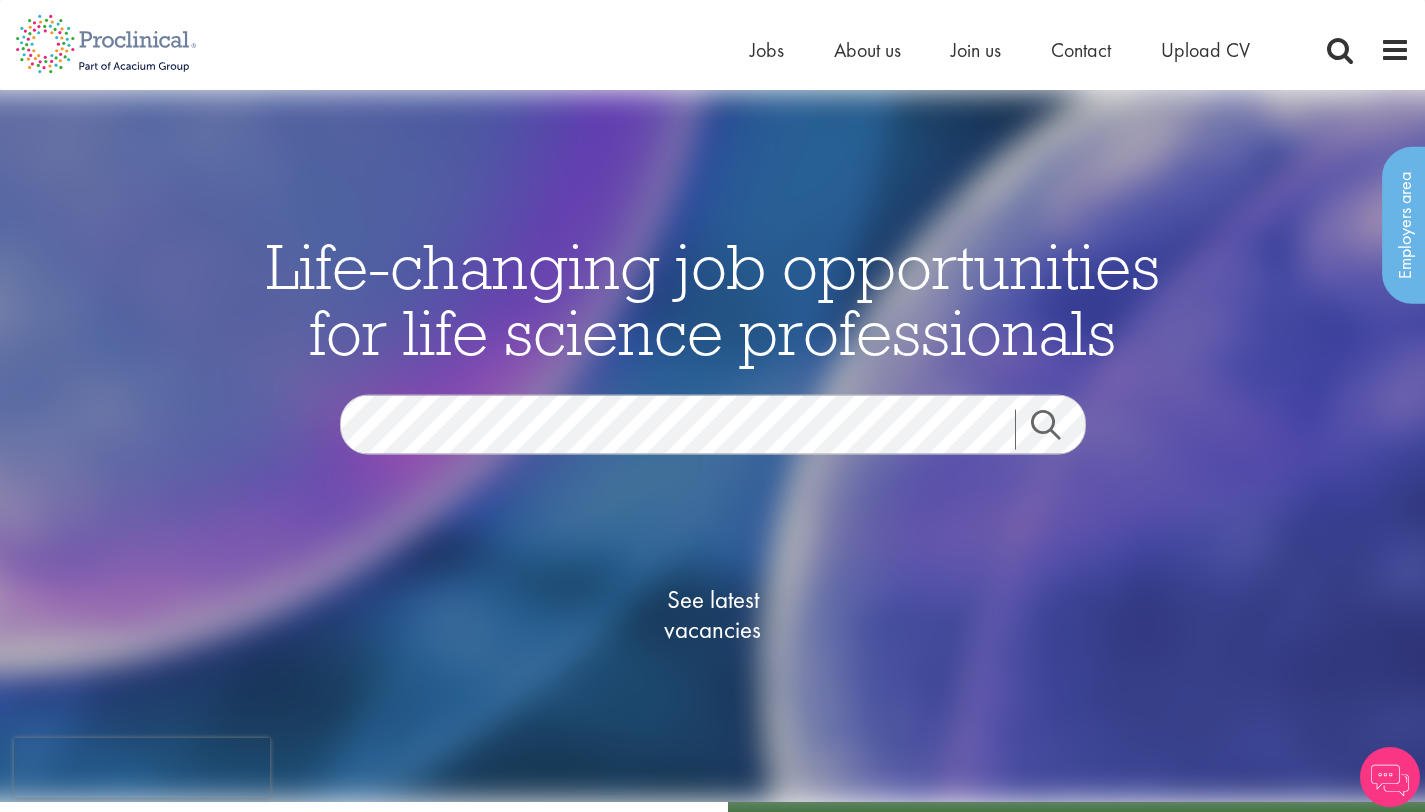 scroll, scrollTop: 0, scrollLeft: 0, axis: both 